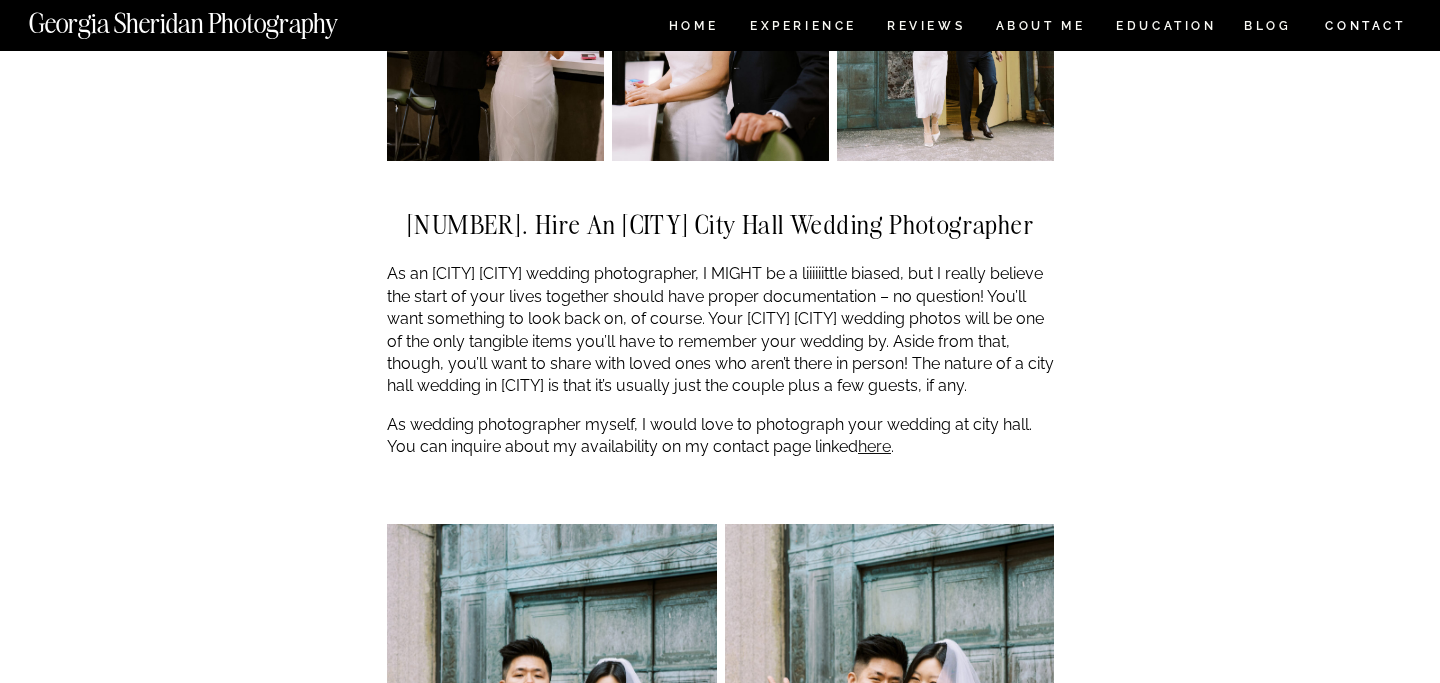 scroll, scrollTop: 4152, scrollLeft: 0, axis: vertical 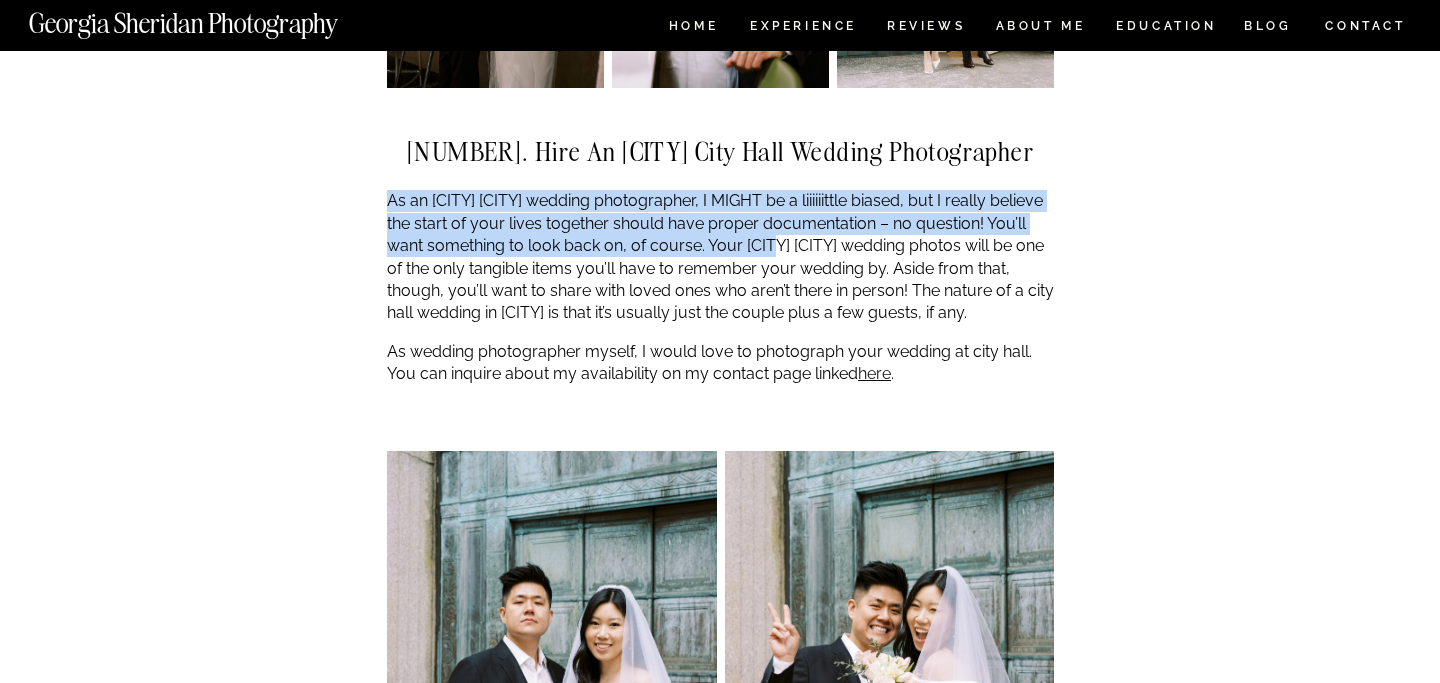 drag, startPoint x: 392, startPoint y: 200, endPoint x: 821, endPoint y: 248, distance: 431.67697 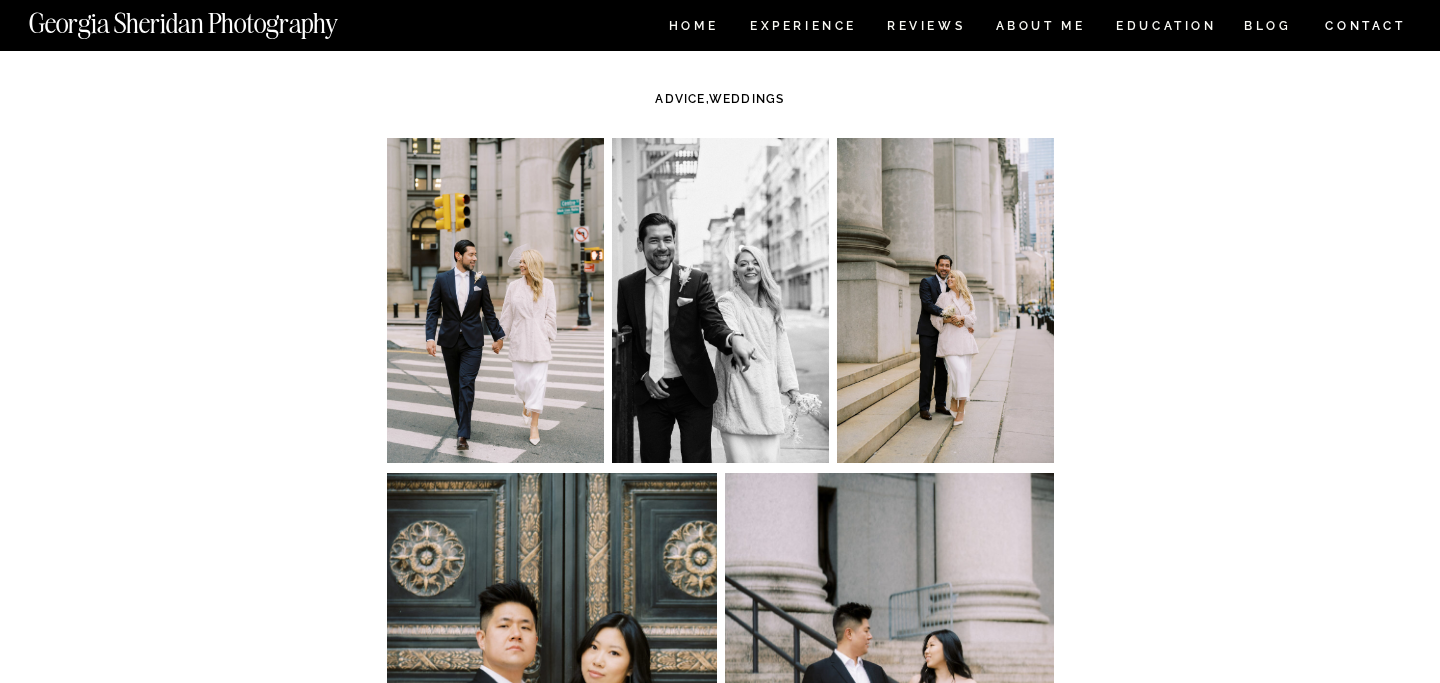 scroll, scrollTop: 0, scrollLeft: 0, axis: both 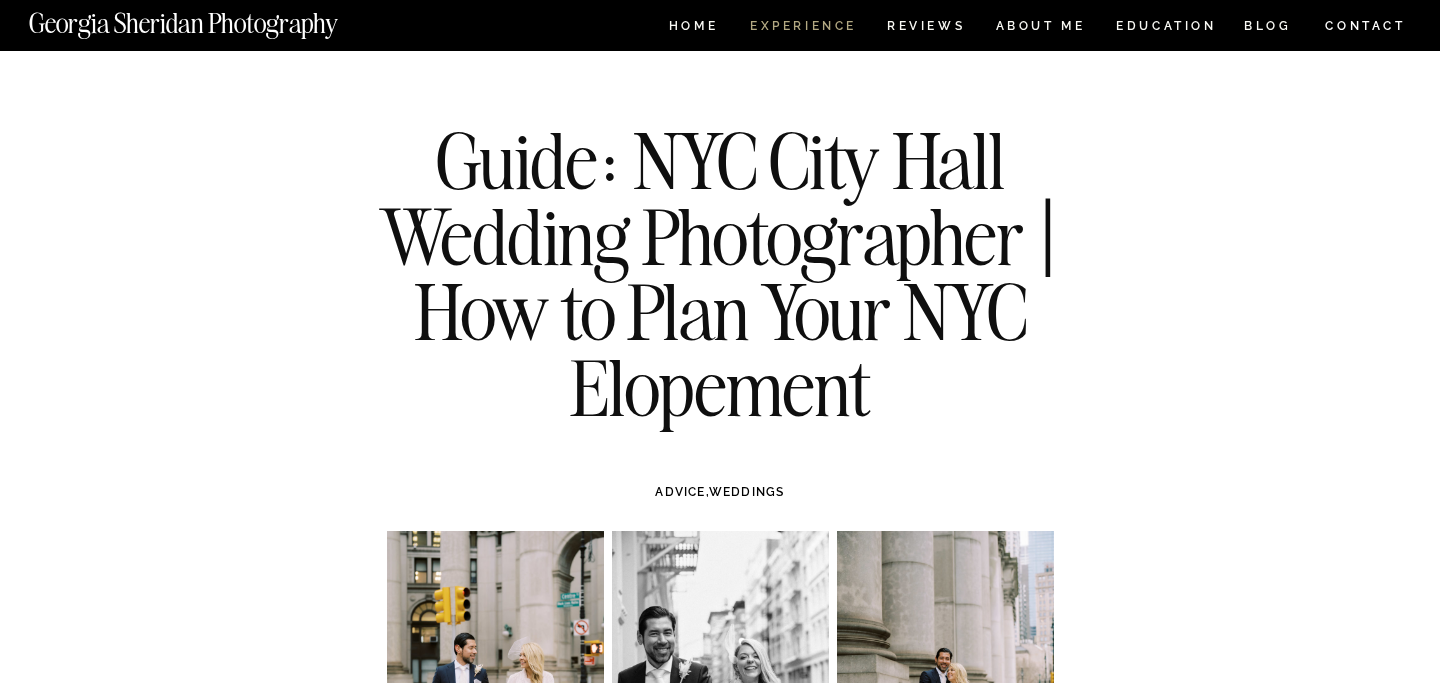 click on "Experience" at bounding box center [802, 28] 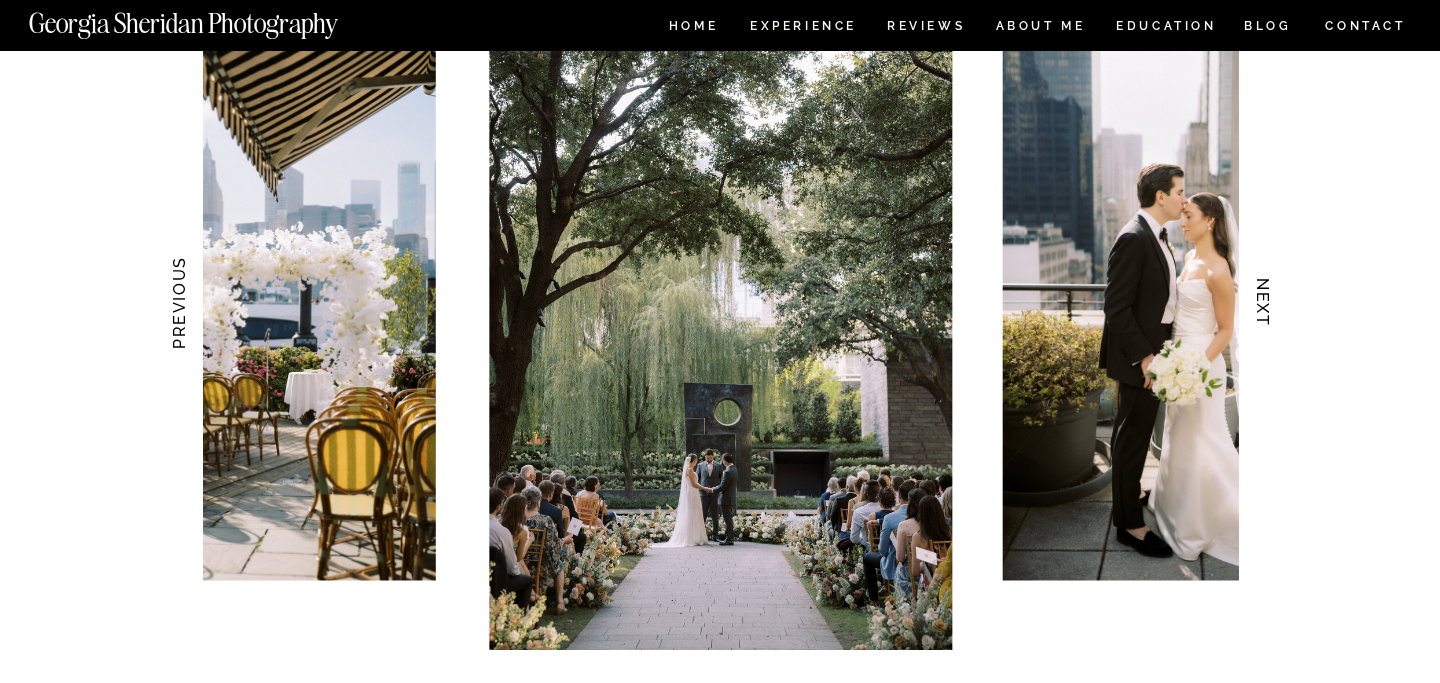 scroll, scrollTop: 2037, scrollLeft: 0, axis: vertical 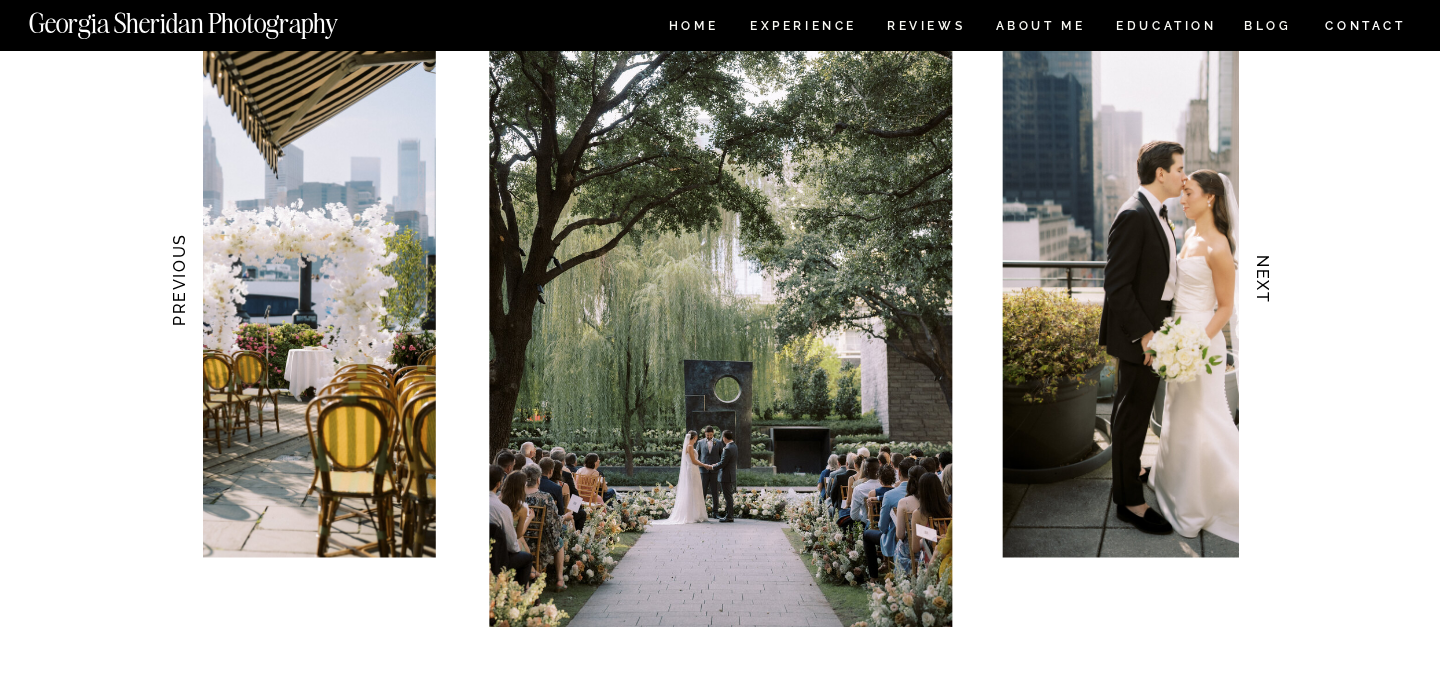 click on "NEXT" at bounding box center [1263, 280] 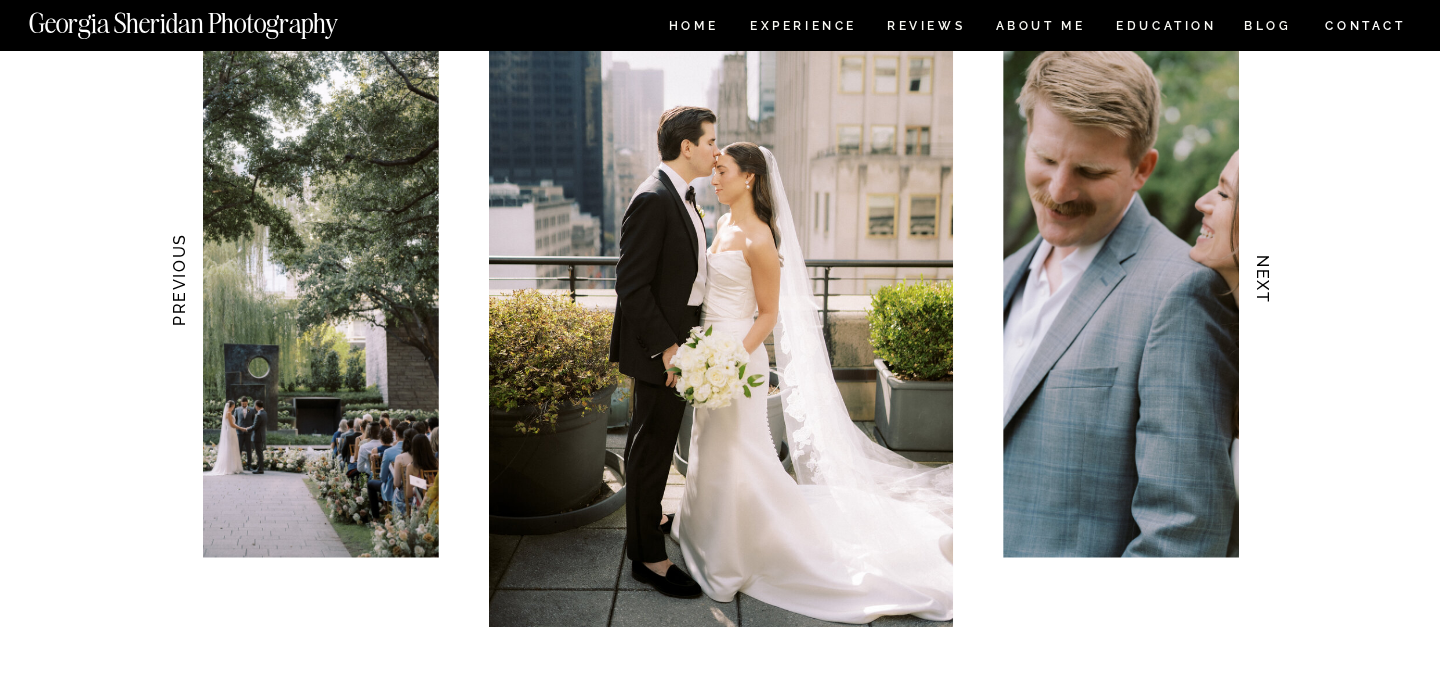 click on "NEXT" at bounding box center [1263, 280] 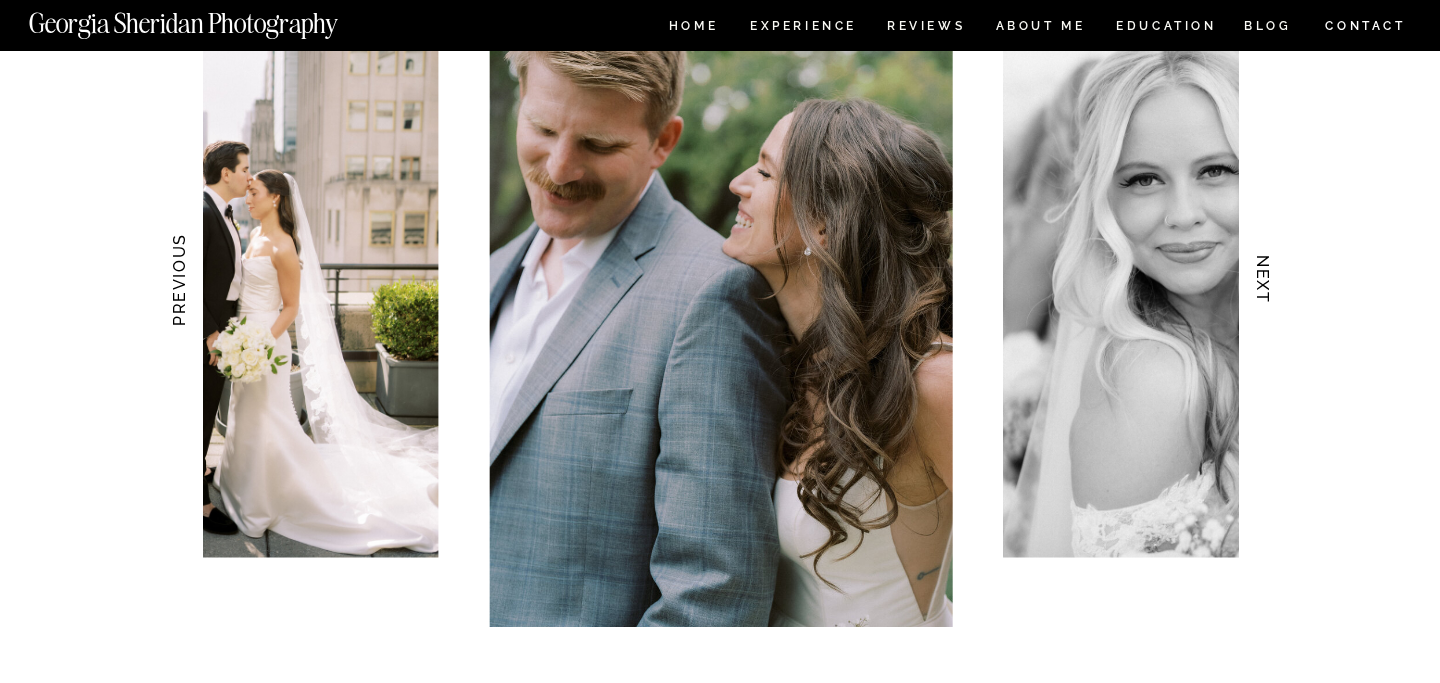 click on "NEXT" at bounding box center (1263, 280) 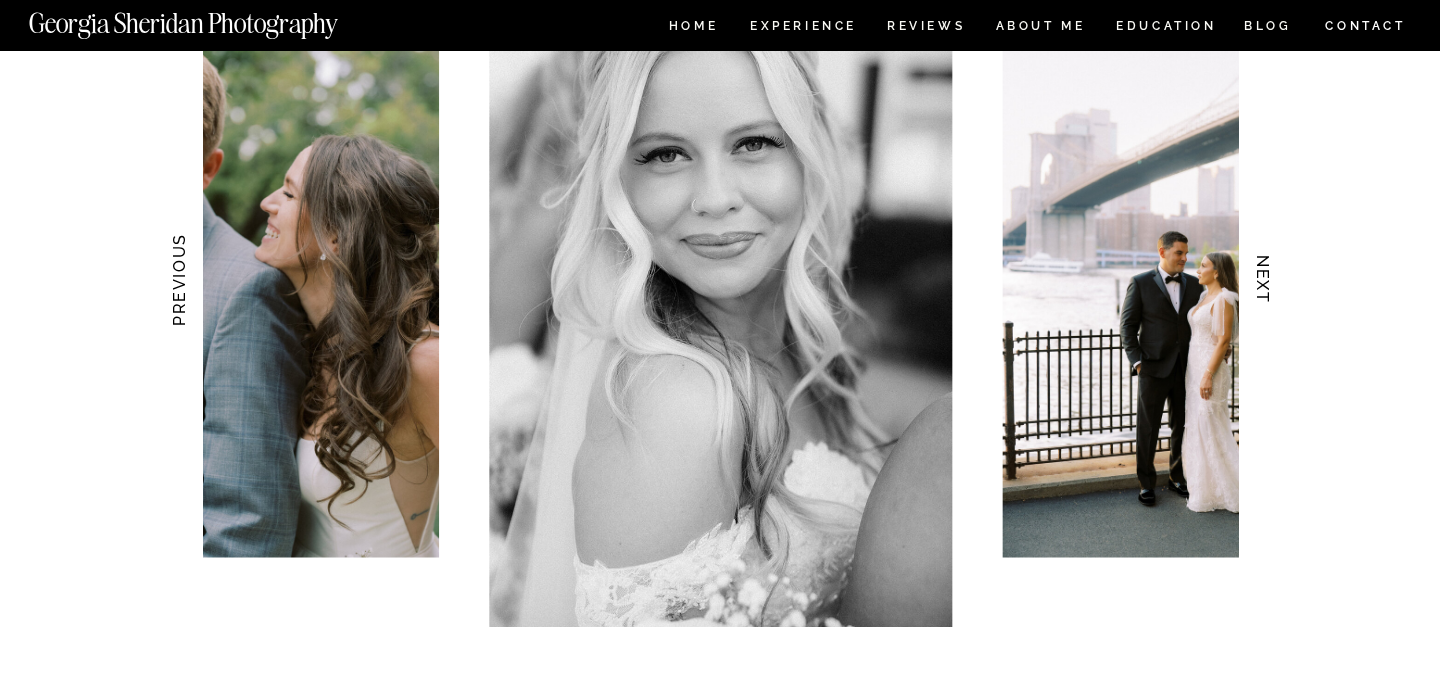 click on "NEXT" at bounding box center [1263, 280] 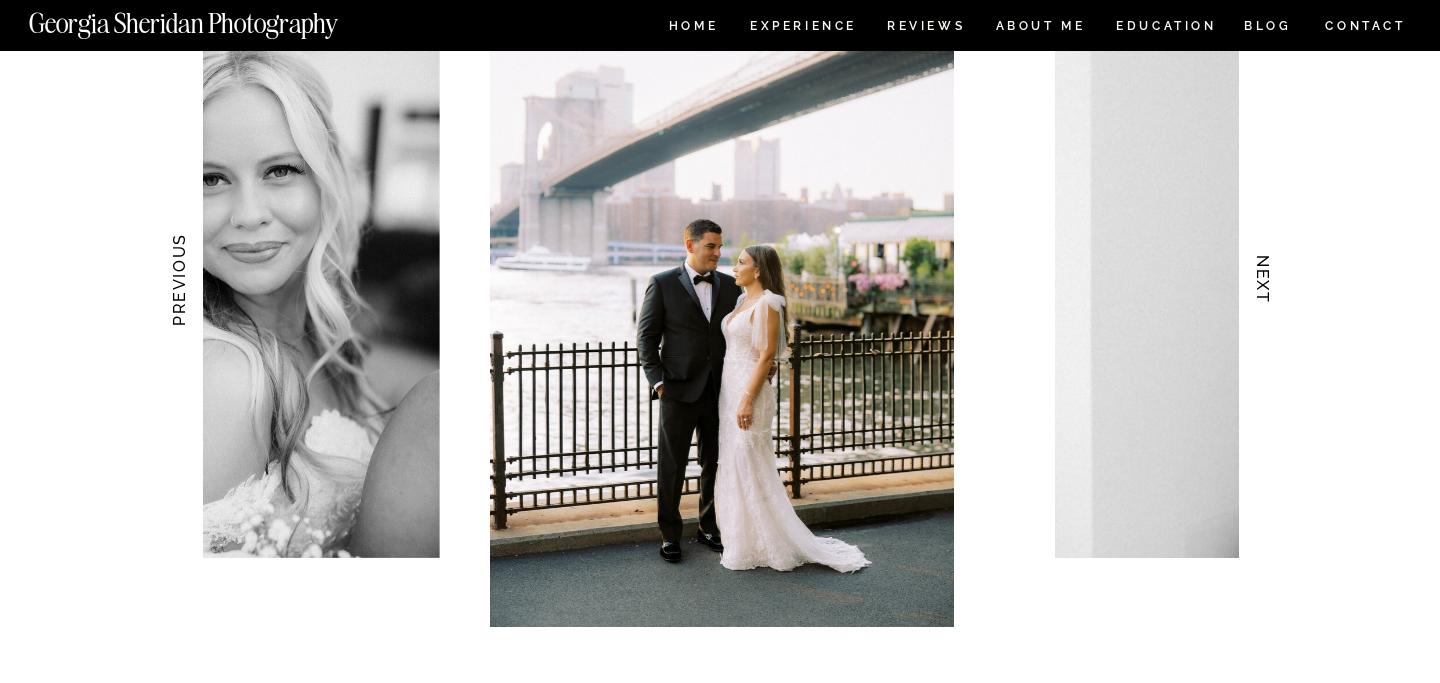 click on "NEXT" at bounding box center (1263, 280) 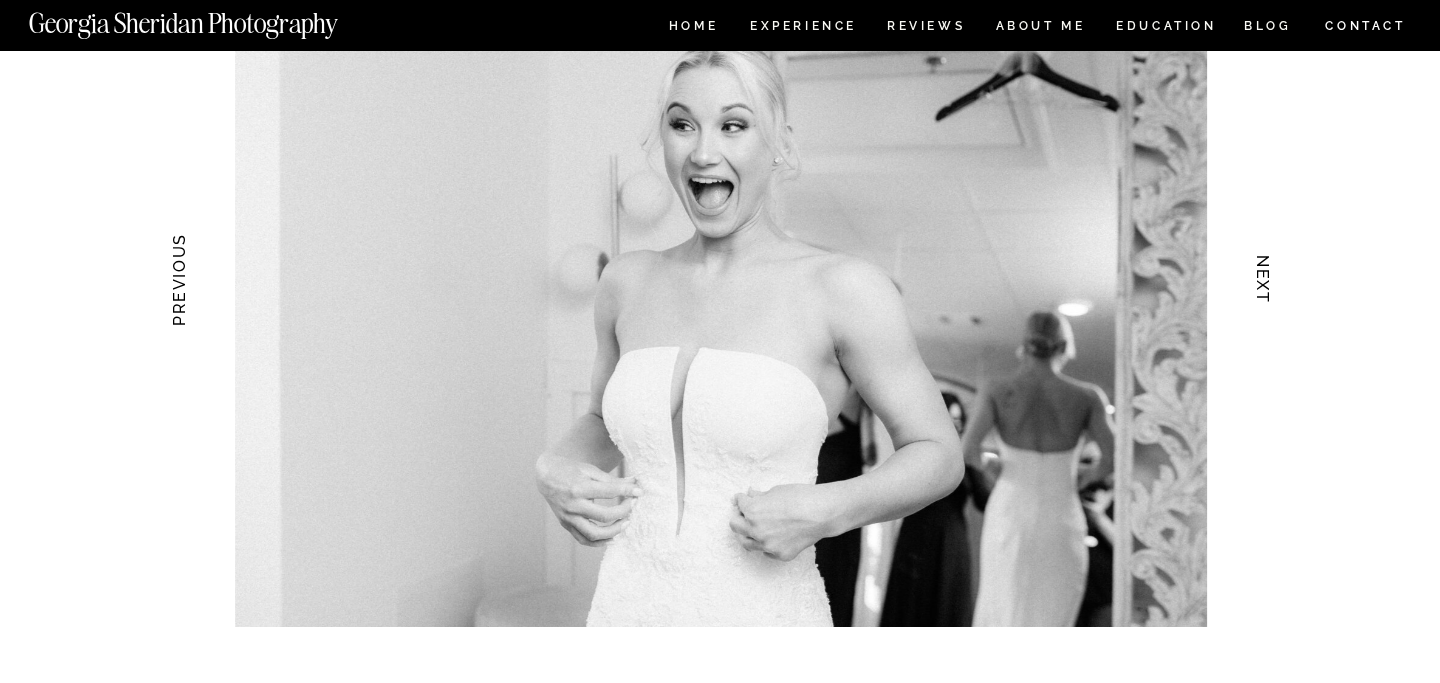 click on "NEXT" at bounding box center [1263, 280] 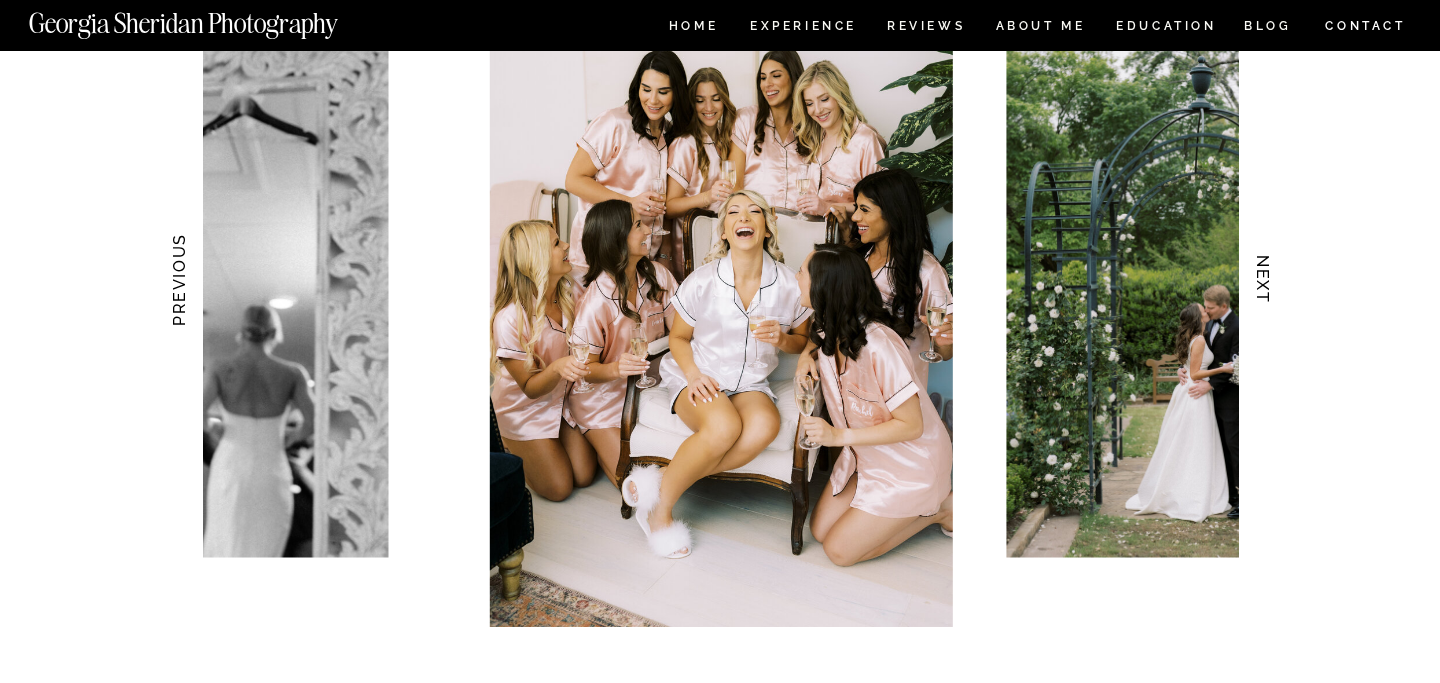 click on "NEXT" at bounding box center (1263, 280) 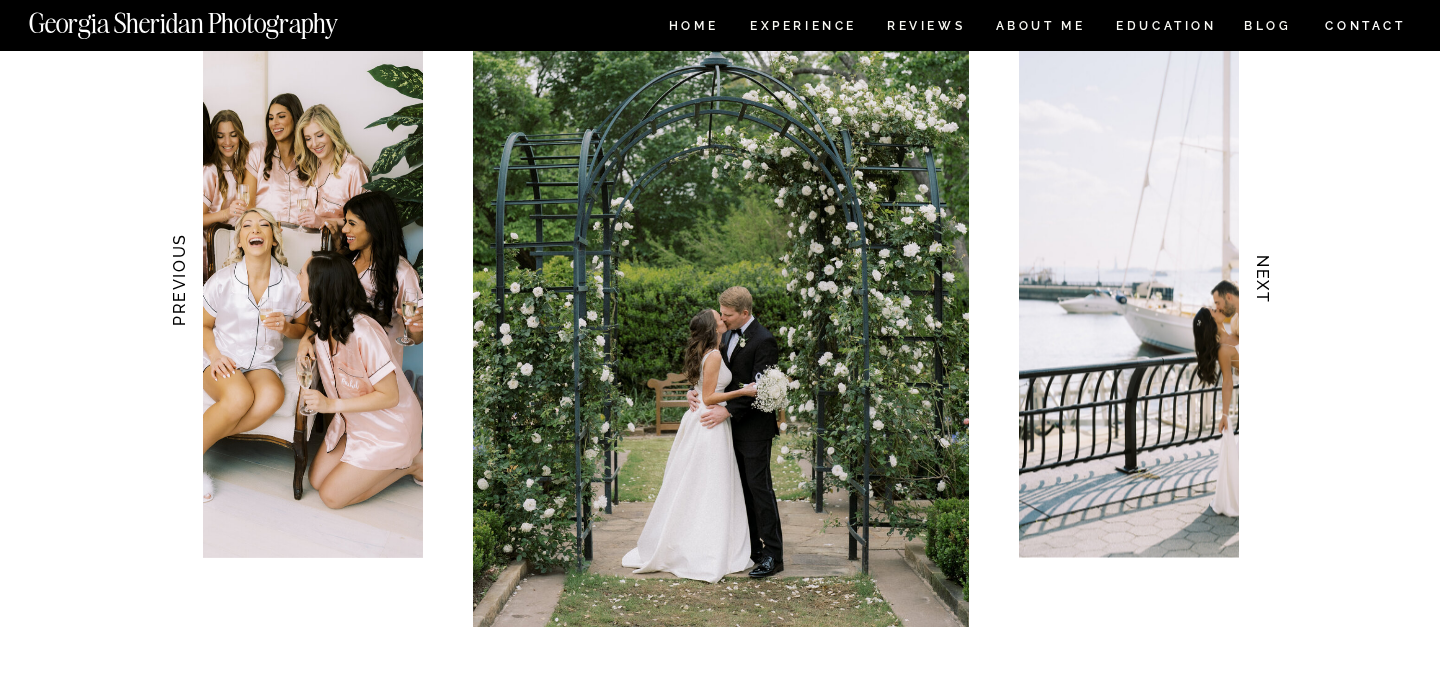 click on "NEXT" at bounding box center [1263, 280] 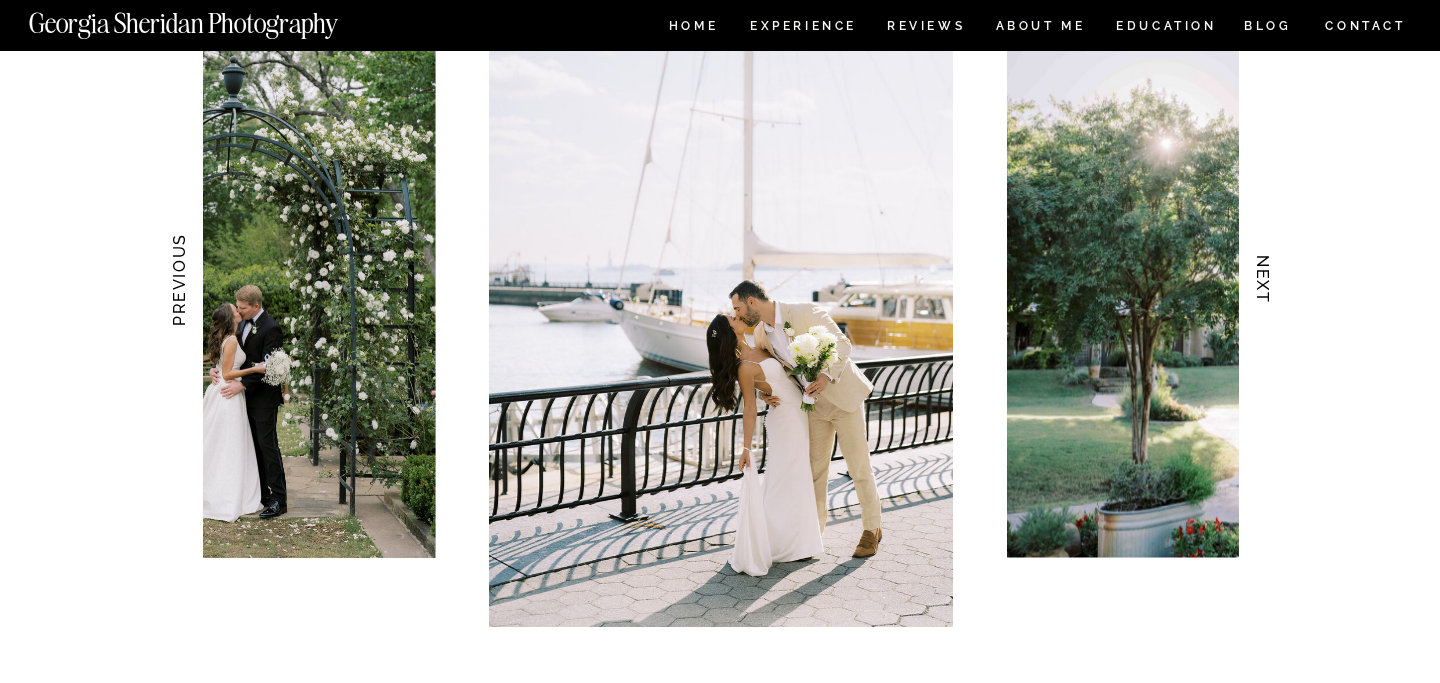 click on "NEXT" at bounding box center [1263, 280] 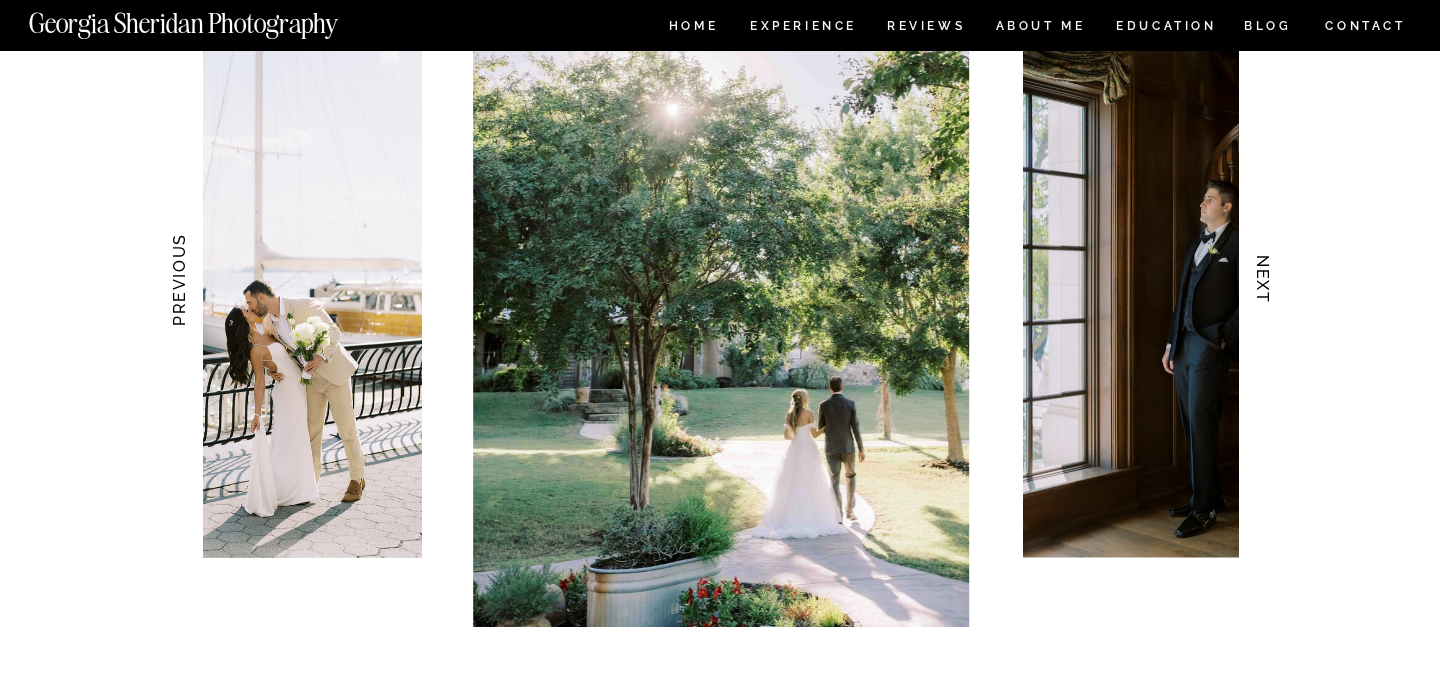 click on "NEXT" at bounding box center [1263, 280] 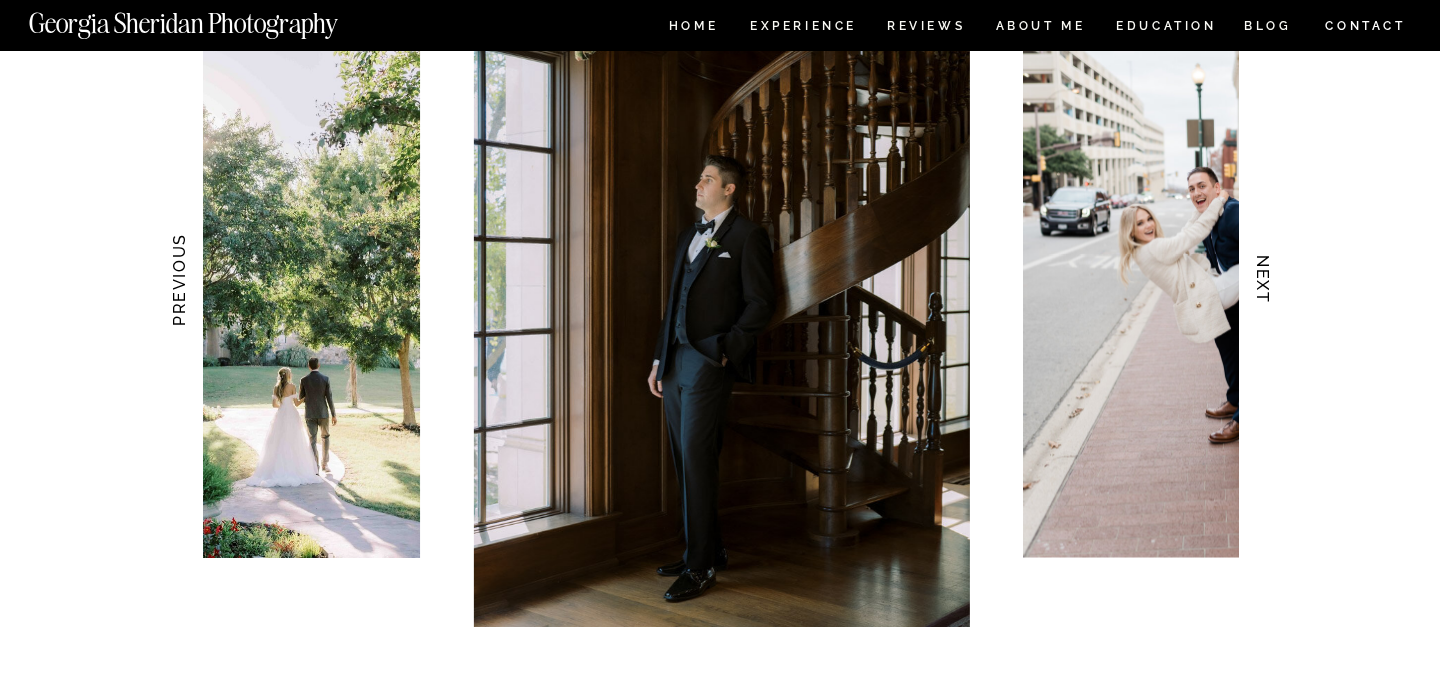 click on "NEXT" at bounding box center (1263, 280) 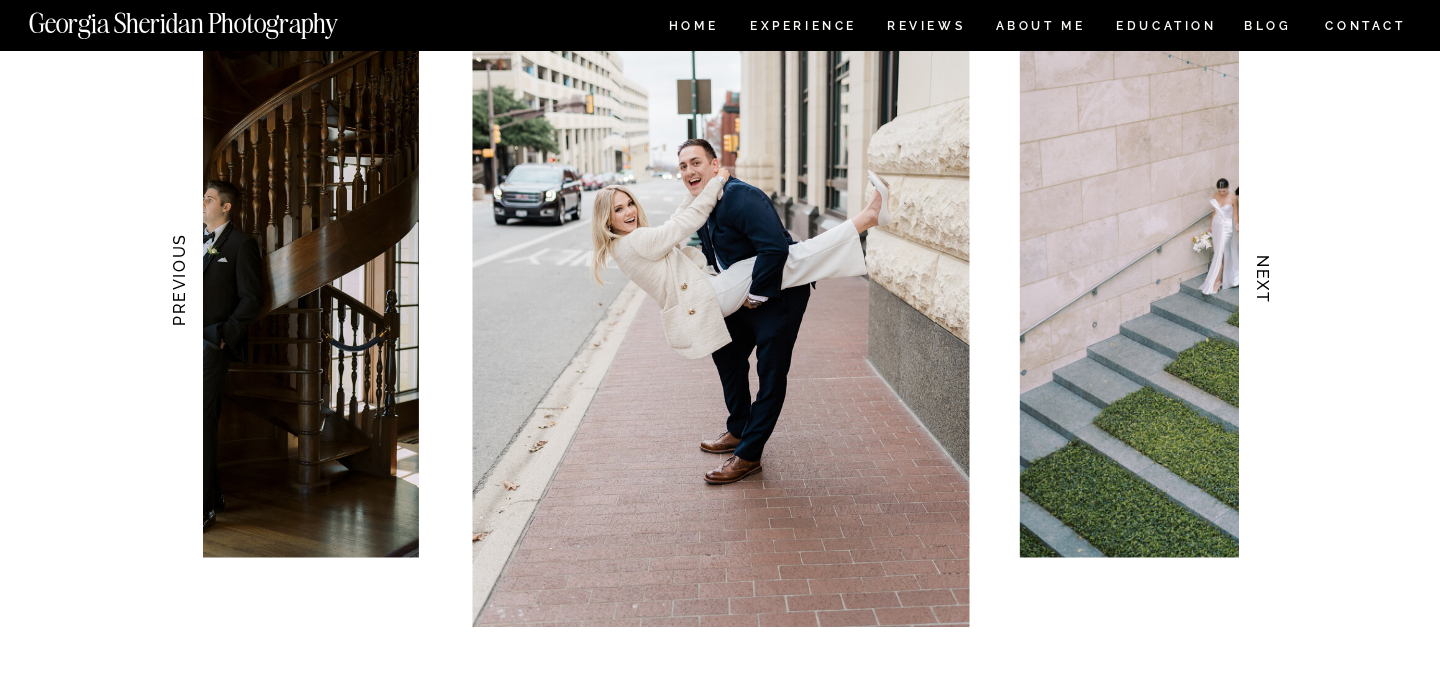 click on "NEXT" at bounding box center [1263, 280] 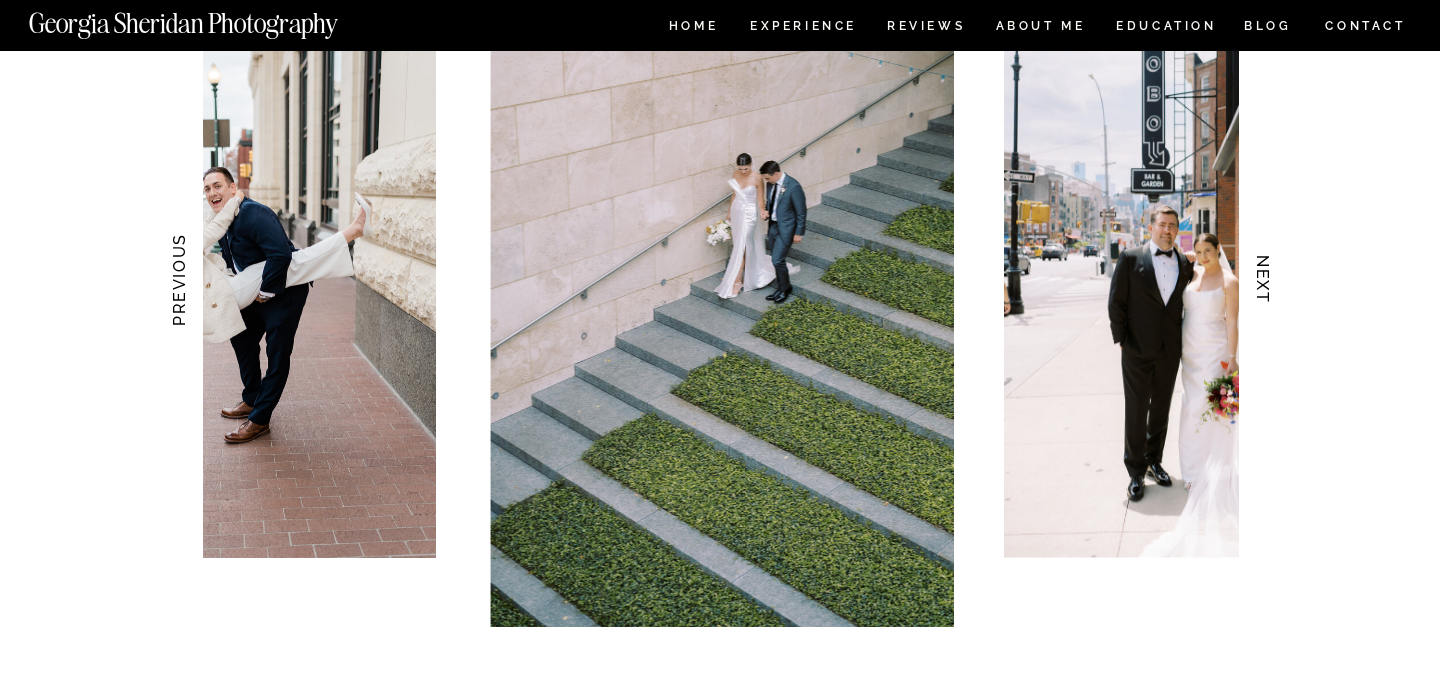 click on "NEXT" at bounding box center (1263, 280) 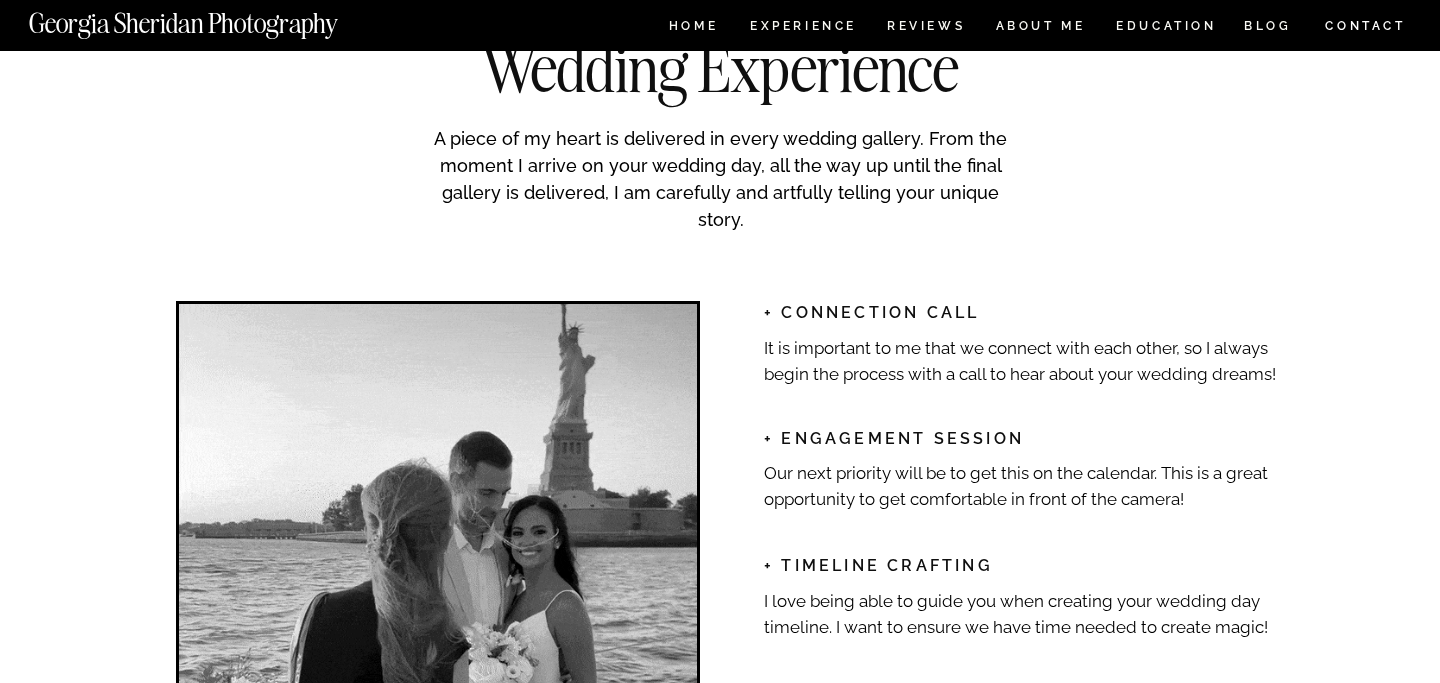 scroll, scrollTop: 2959, scrollLeft: 0, axis: vertical 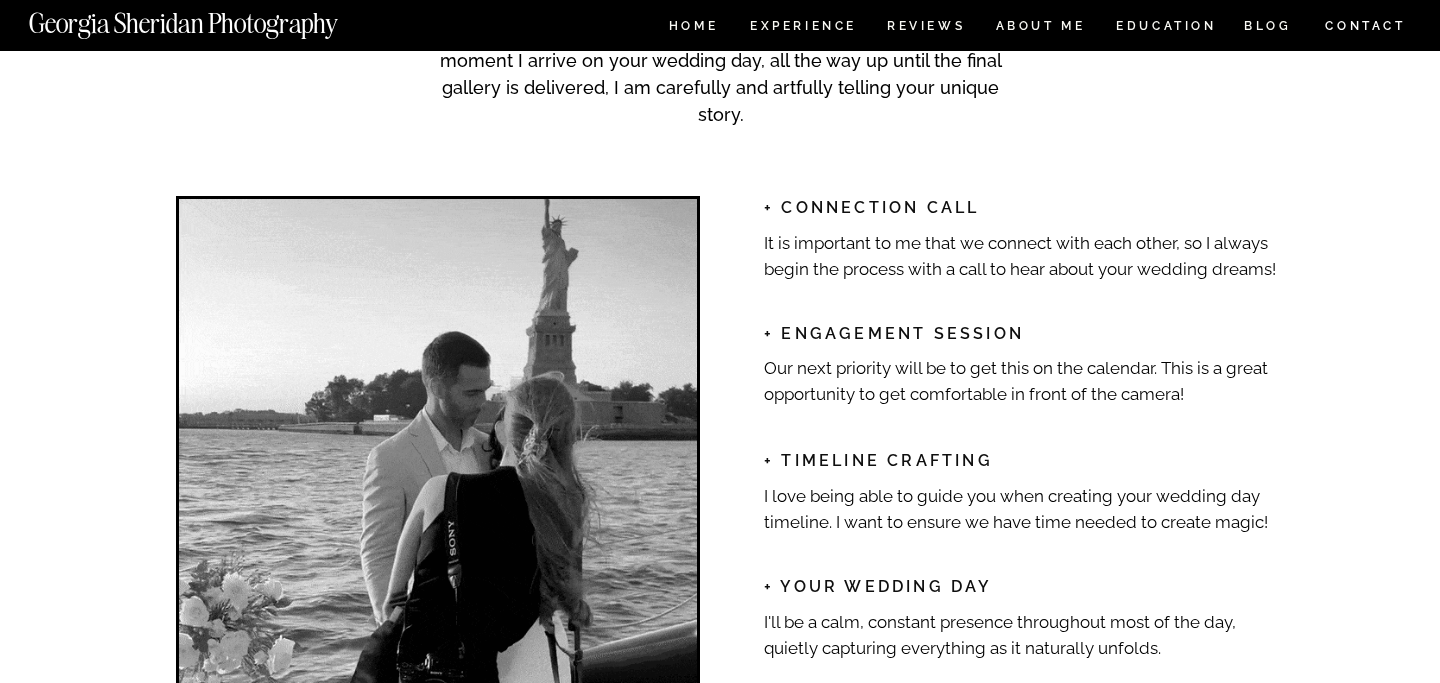 click on "It is important to me that we connect with each other, so I always begin the process with a call to hear about your wedding dreams!" at bounding box center [1023, 255] 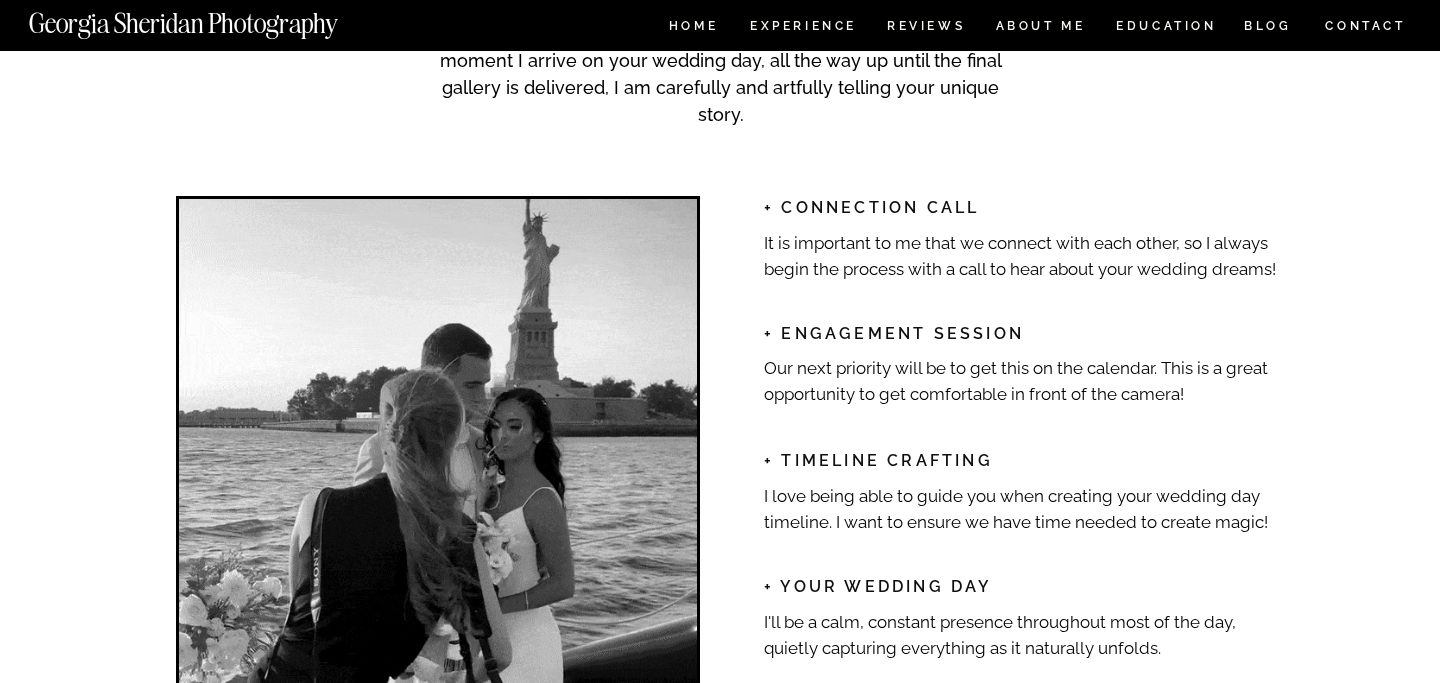 click on "It is important to me that we connect with each other, so I always begin the process with a call to hear about your wedding dreams!" at bounding box center (1023, 255) 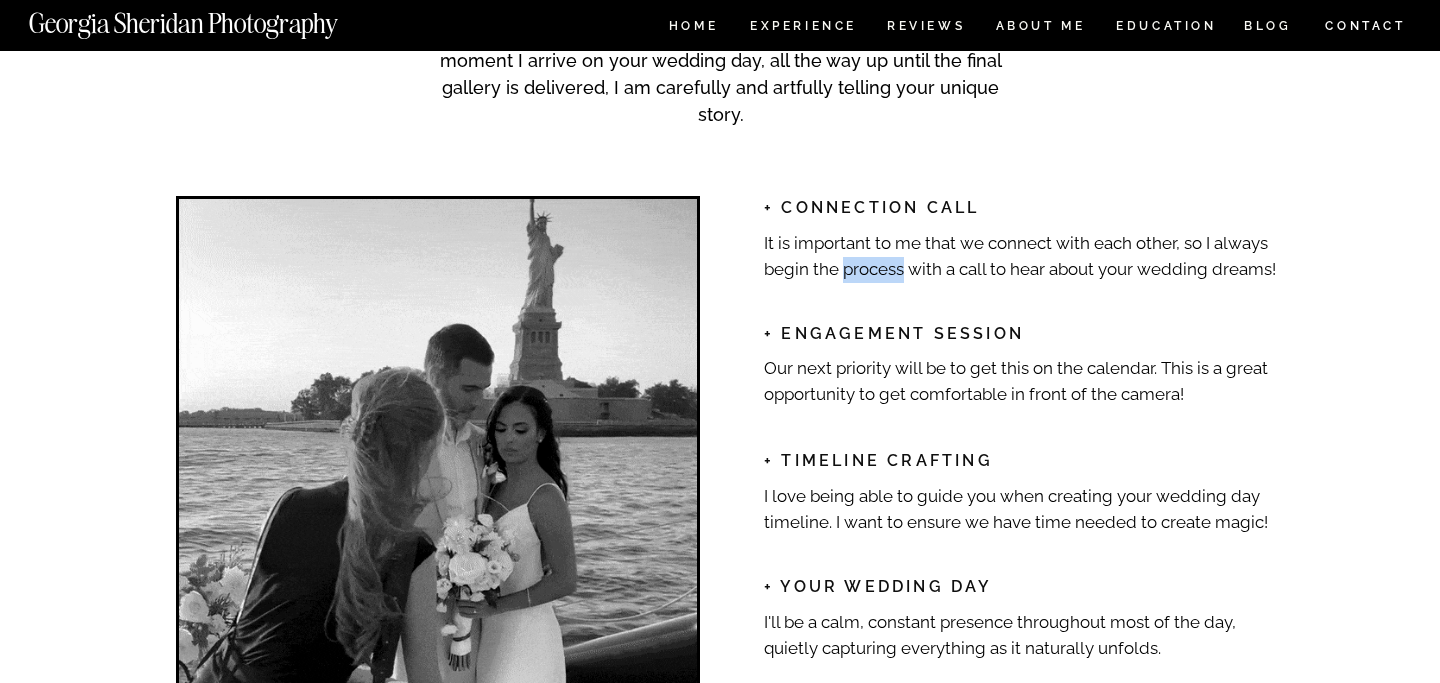 click on "It is important to me that we connect with each other, so I always begin the process with a call to hear about your wedding dreams!" at bounding box center [1023, 255] 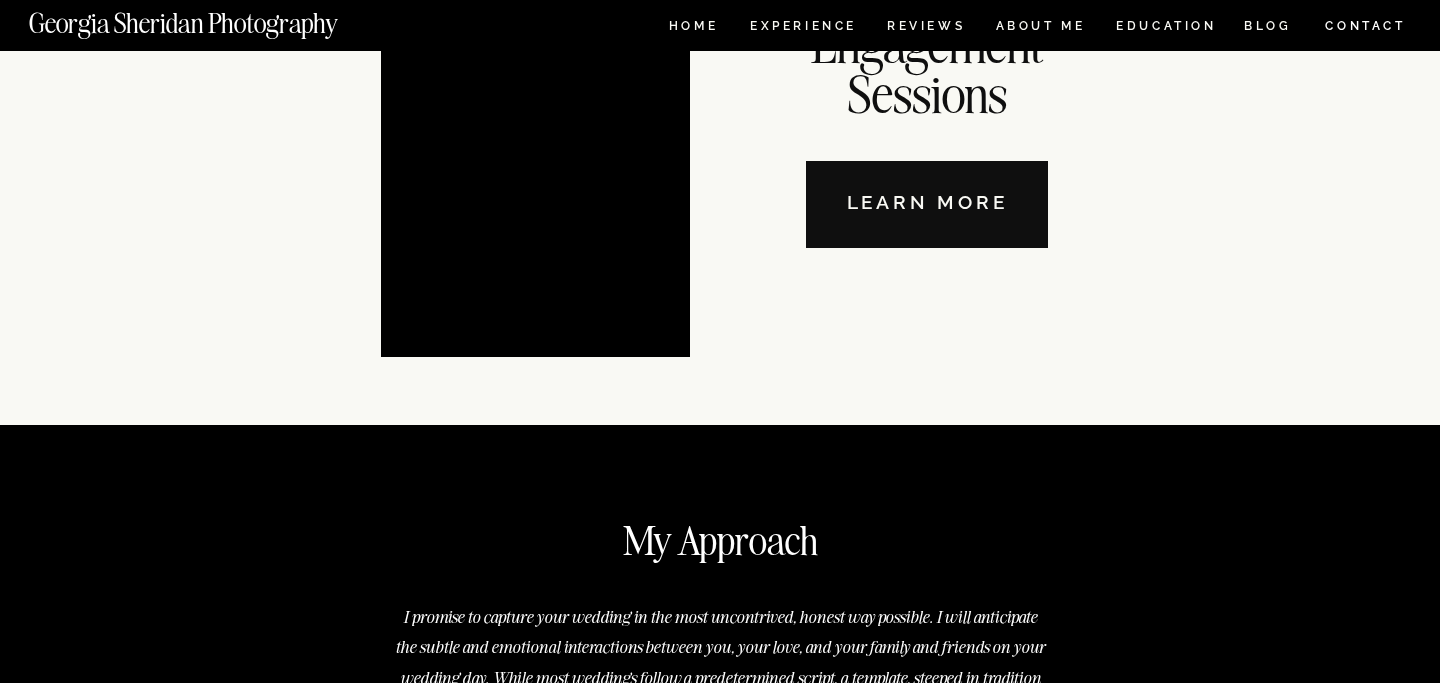scroll, scrollTop: 6997, scrollLeft: 0, axis: vertical 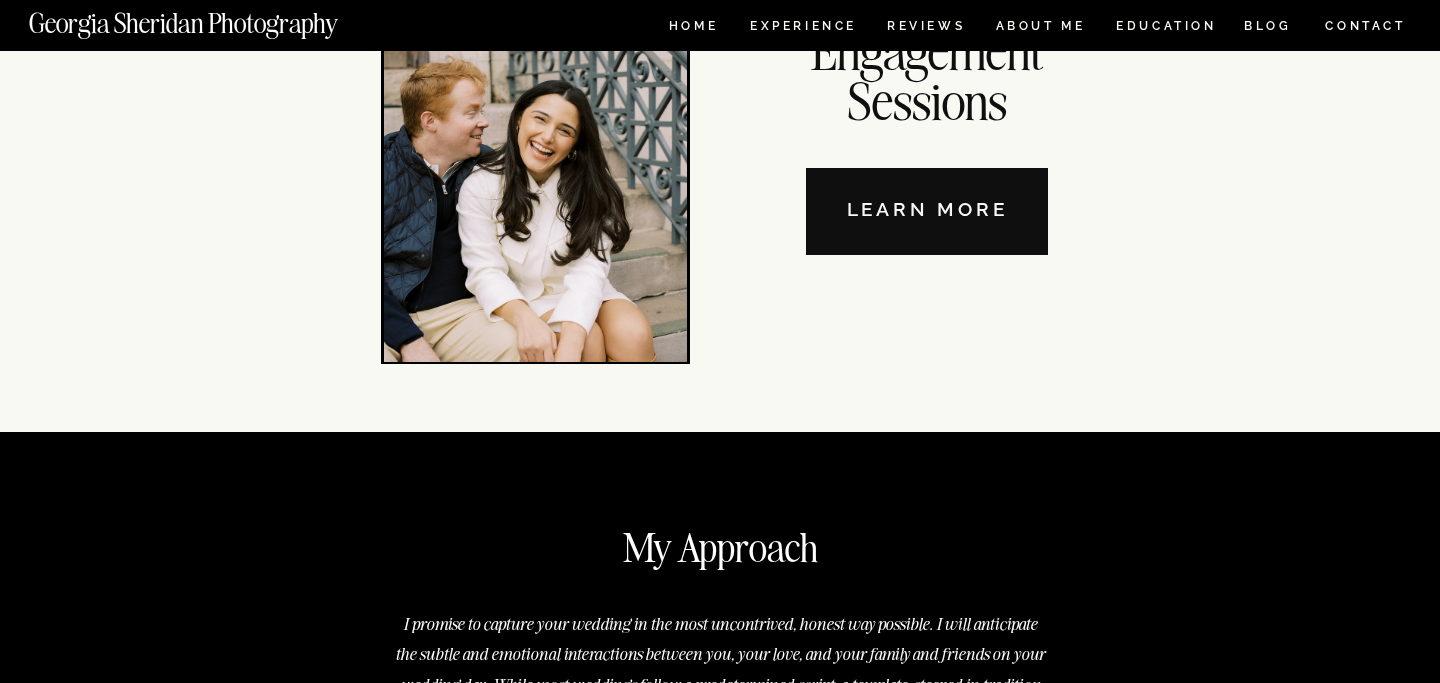 click on "Learn More" at bounding box center (927, 211) 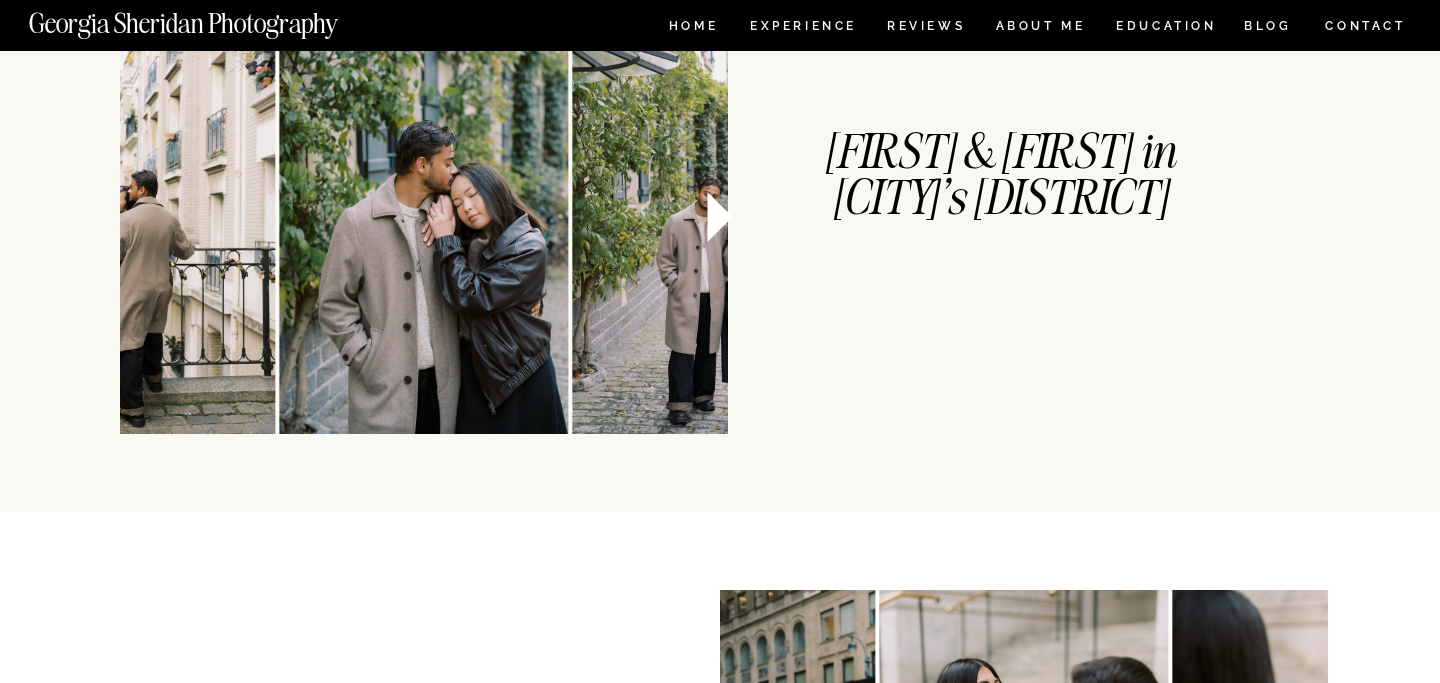 scroll, scrollTop: 0, scrollLeft: 0, axis: both 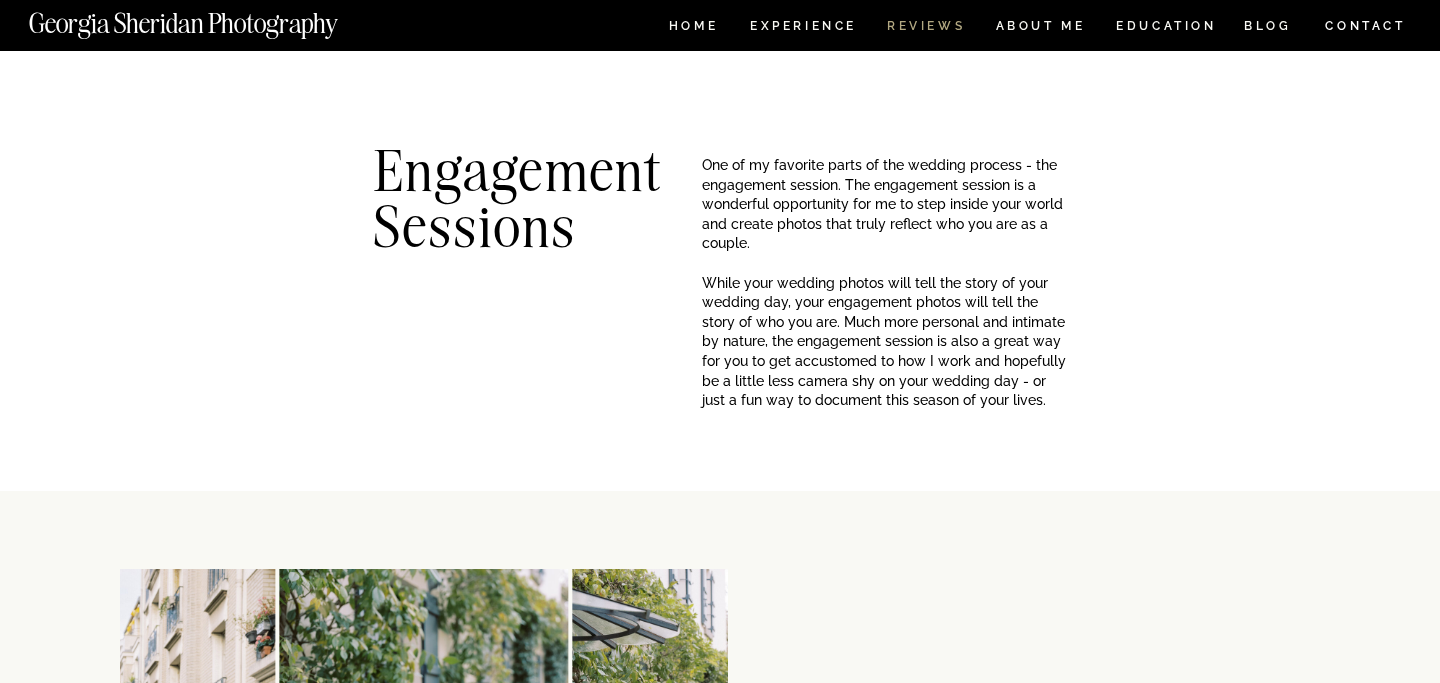 click on "REVIEWS" at bounding box center (924, 28) 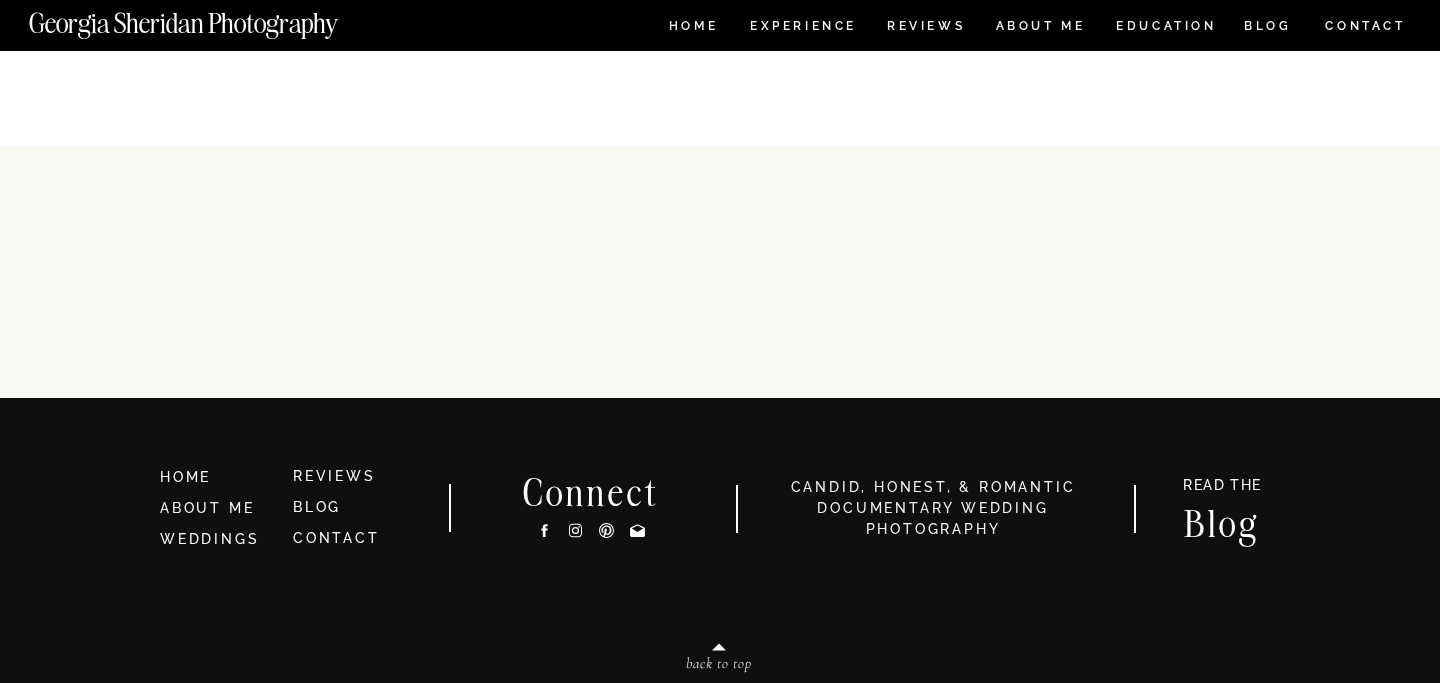 scroll, scrollTop: 6208, scrollLeft: 0, axis: vertical 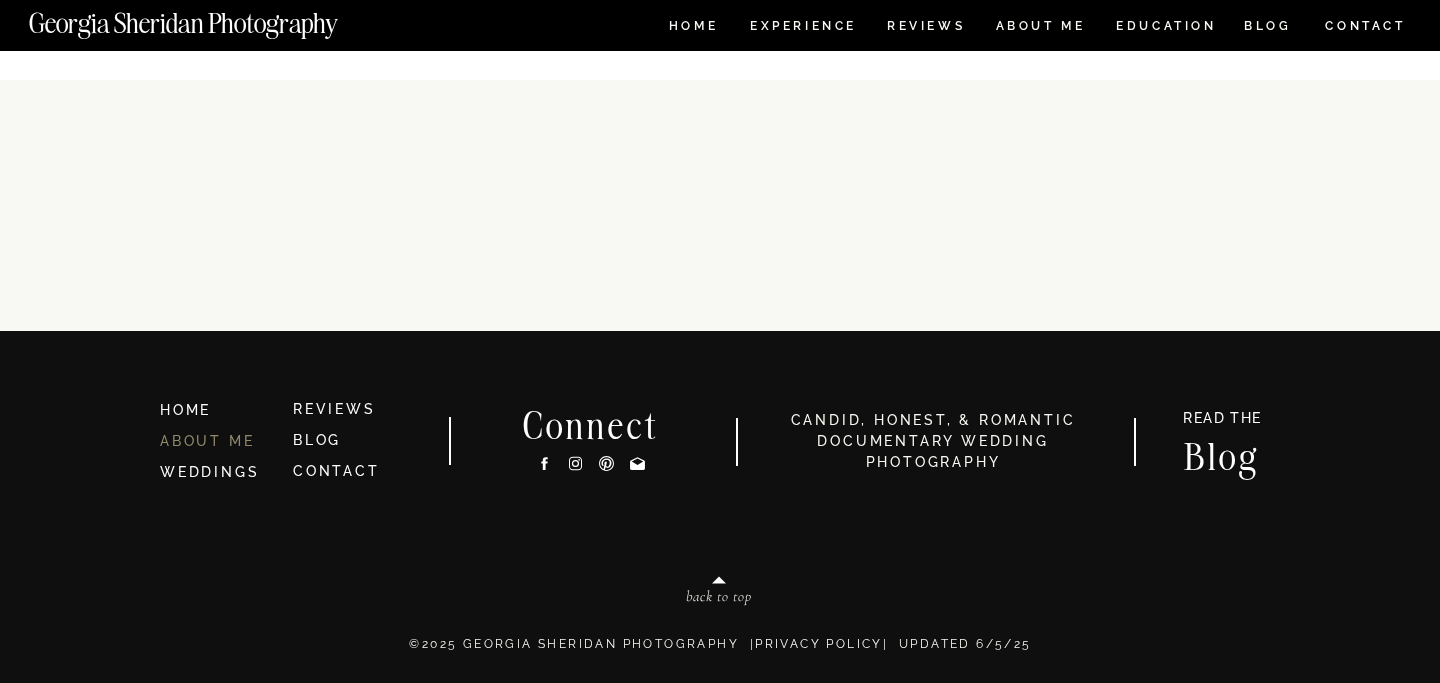 click on "ABOUT ME" at bounding box center [207, 441] 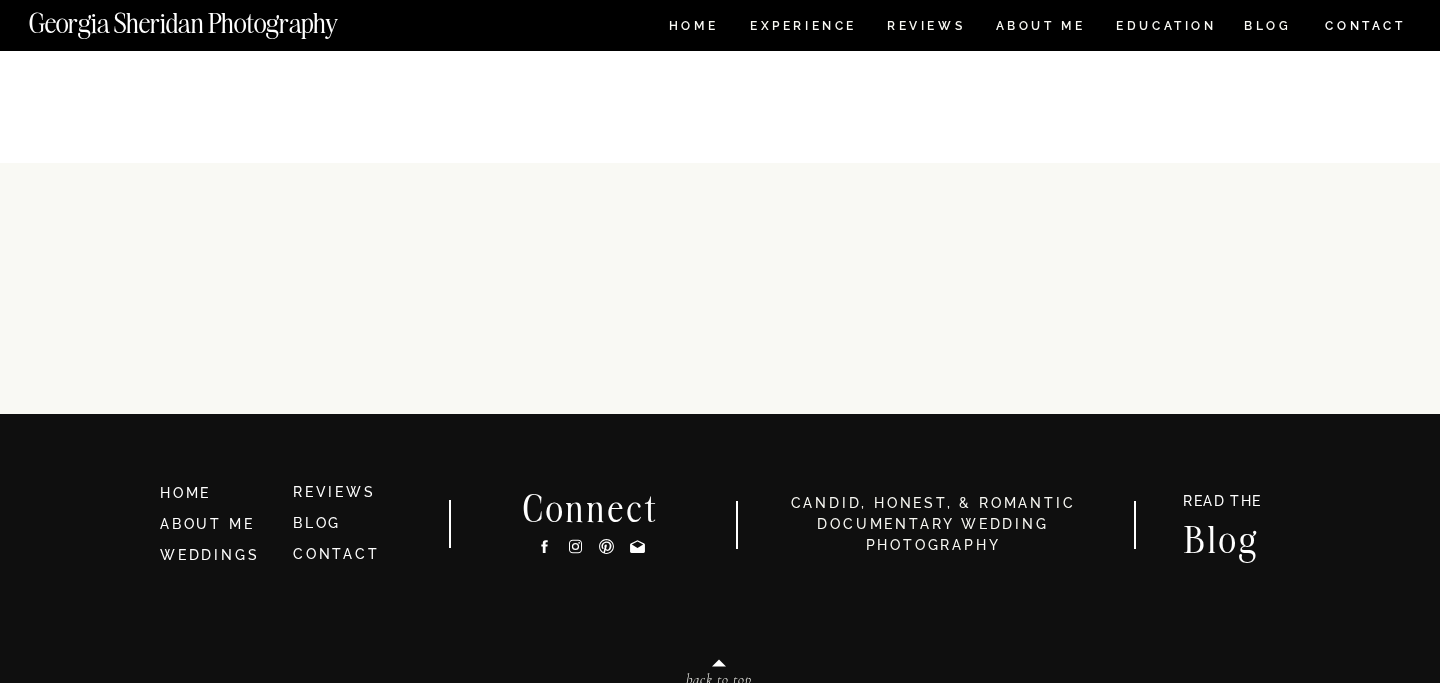 scroll, scrollTop: 4483, scrollLeft: 0, axis: vertical 